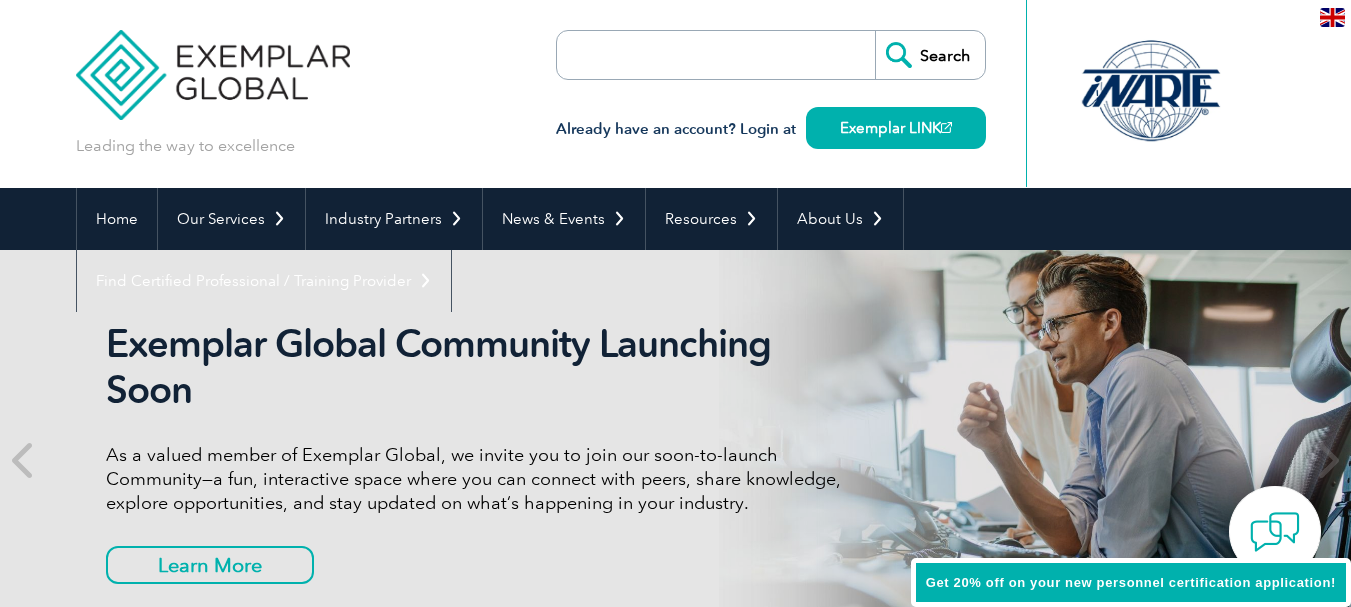 scroll, scrollTop: 0, scrollLeft: 0, axis: both 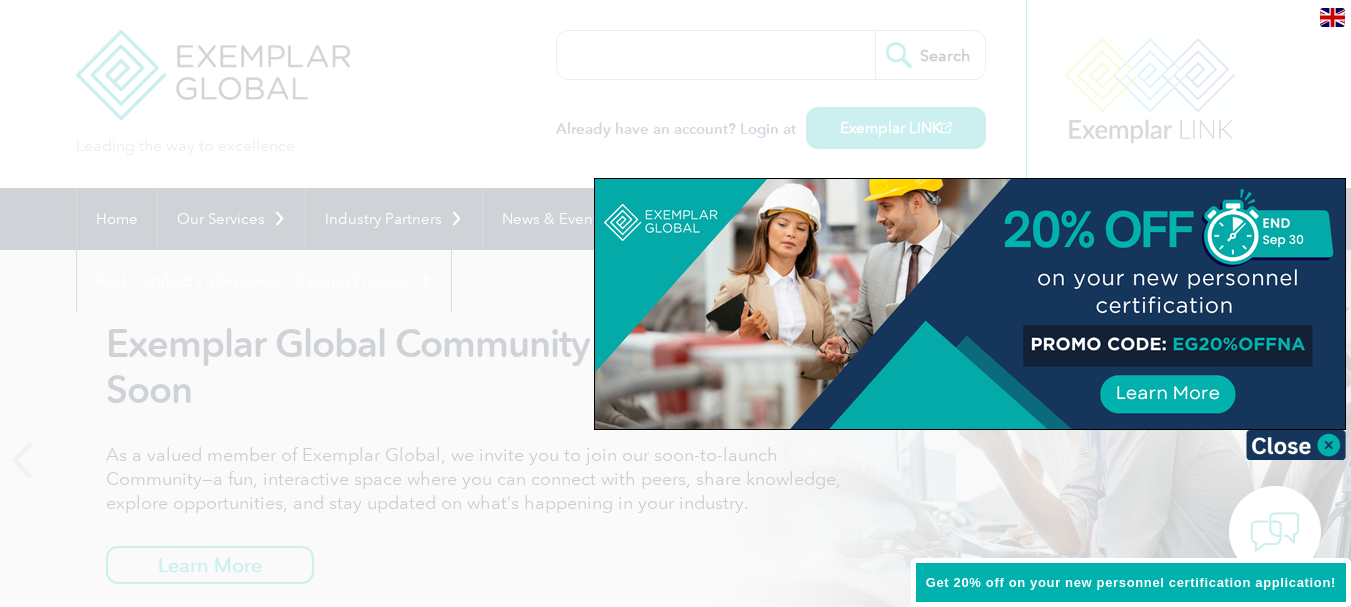 click at bounding box center [675, 303] 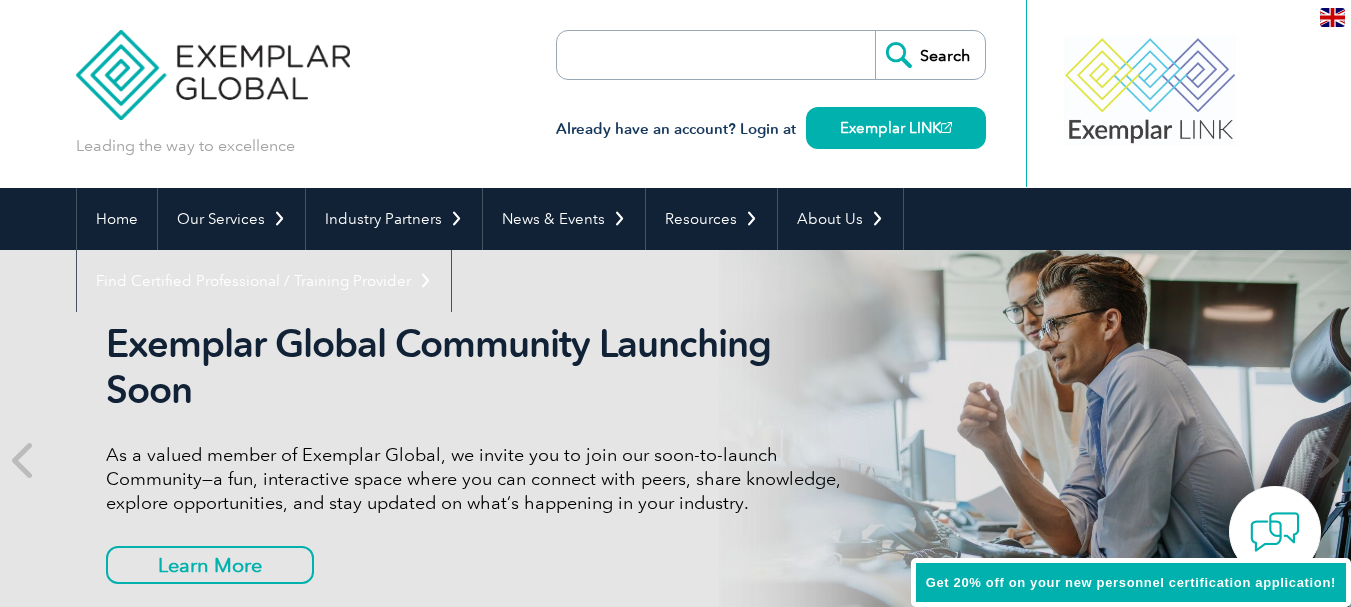 click on "Exemplar Global Community Launching Soon" at bounding box center (481, 367) 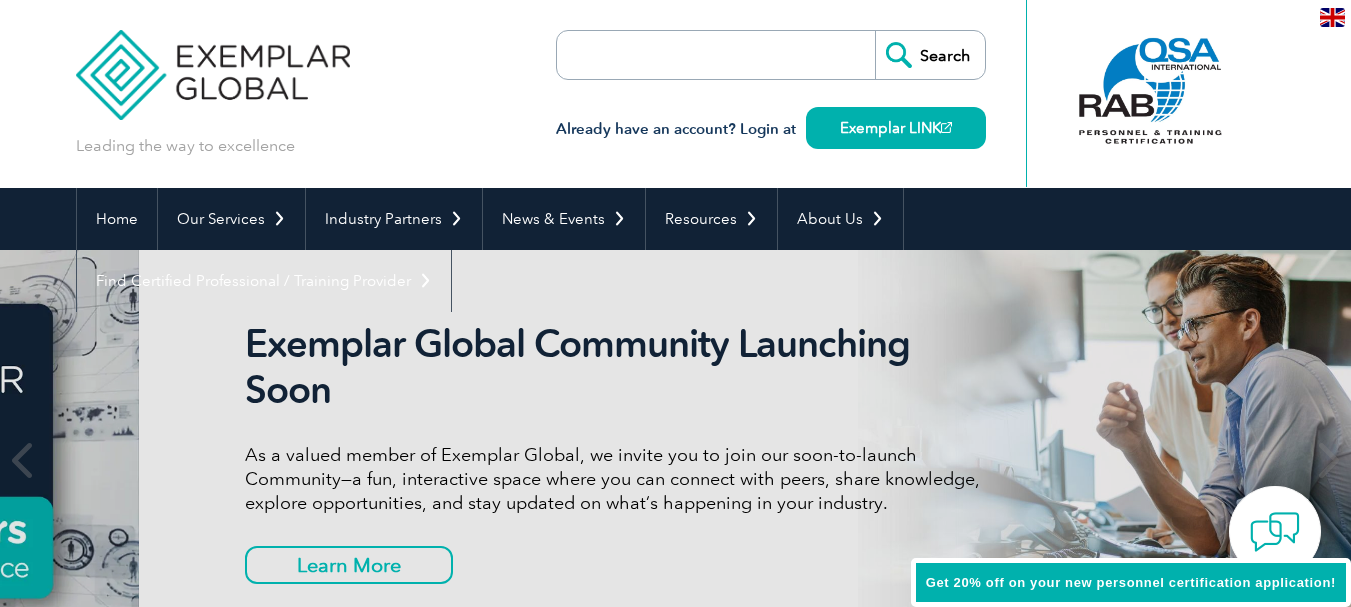 drag, startPoint x: 111, startPoint y: 340, endPoint x: 258, endPoint y: 359, distance: 148.22281 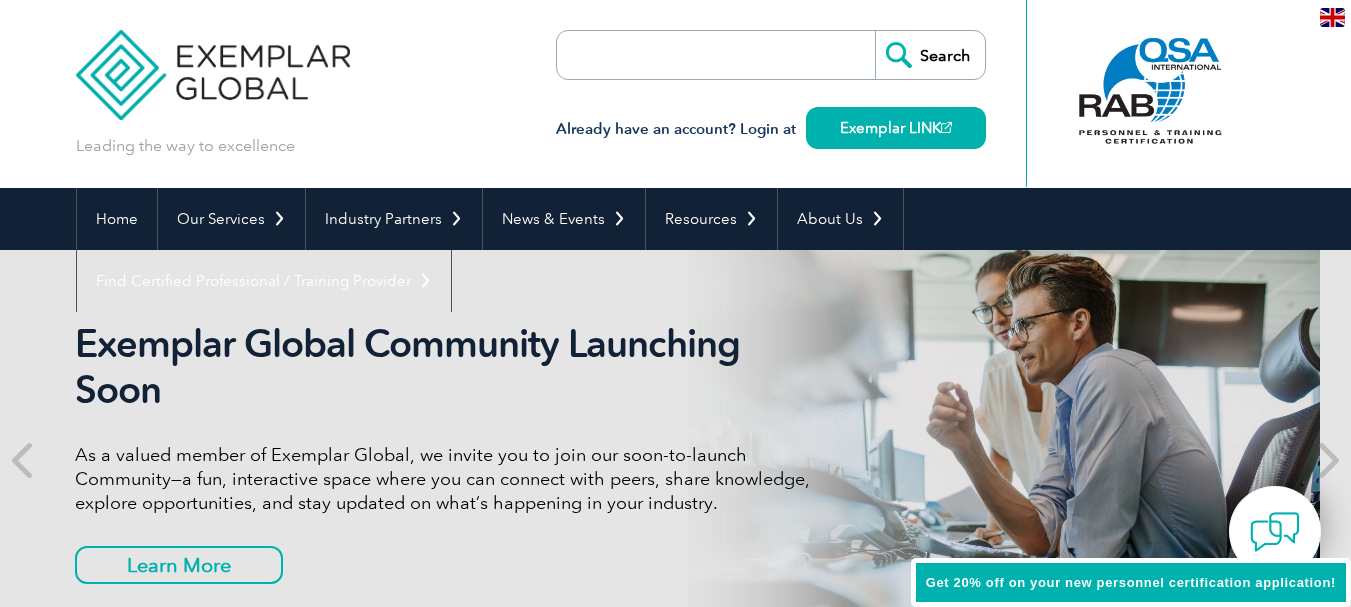 drag, startPoint x: 327, startPoint y: 366, endPoint x: 296, endPoint y: 364, distance: 31.06445 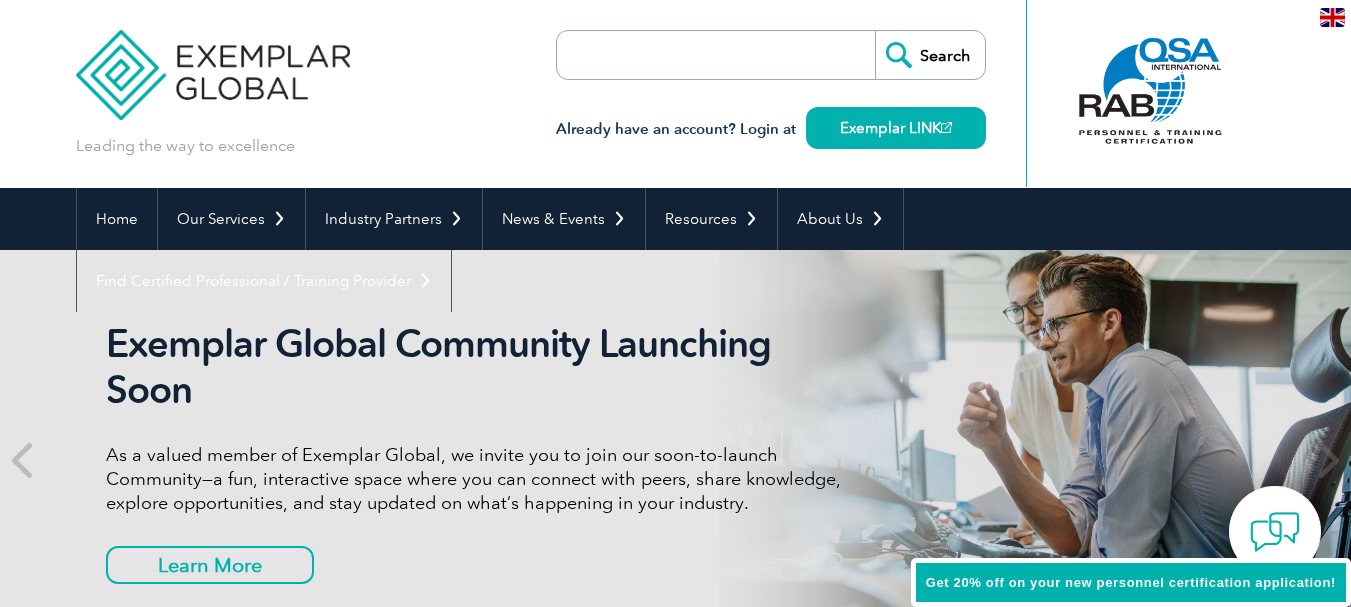 click on "Exemplar Global Community Launching Soon" at bounding box center (481, 367) 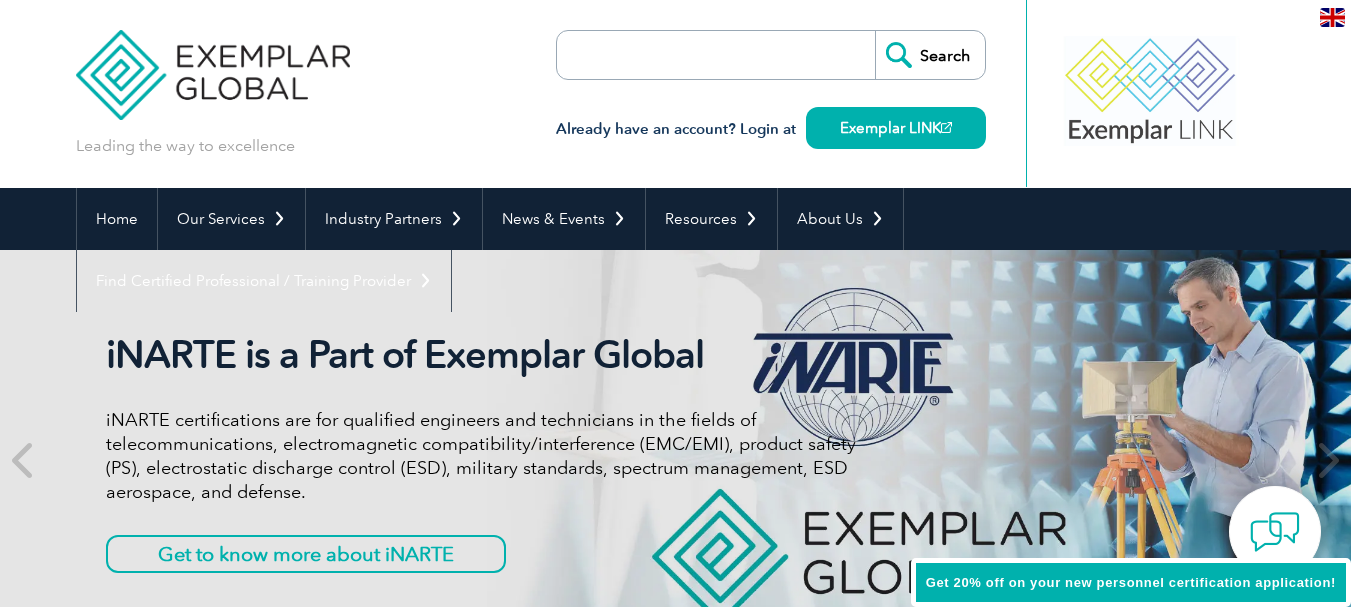 click at bounding box center (672, 55) 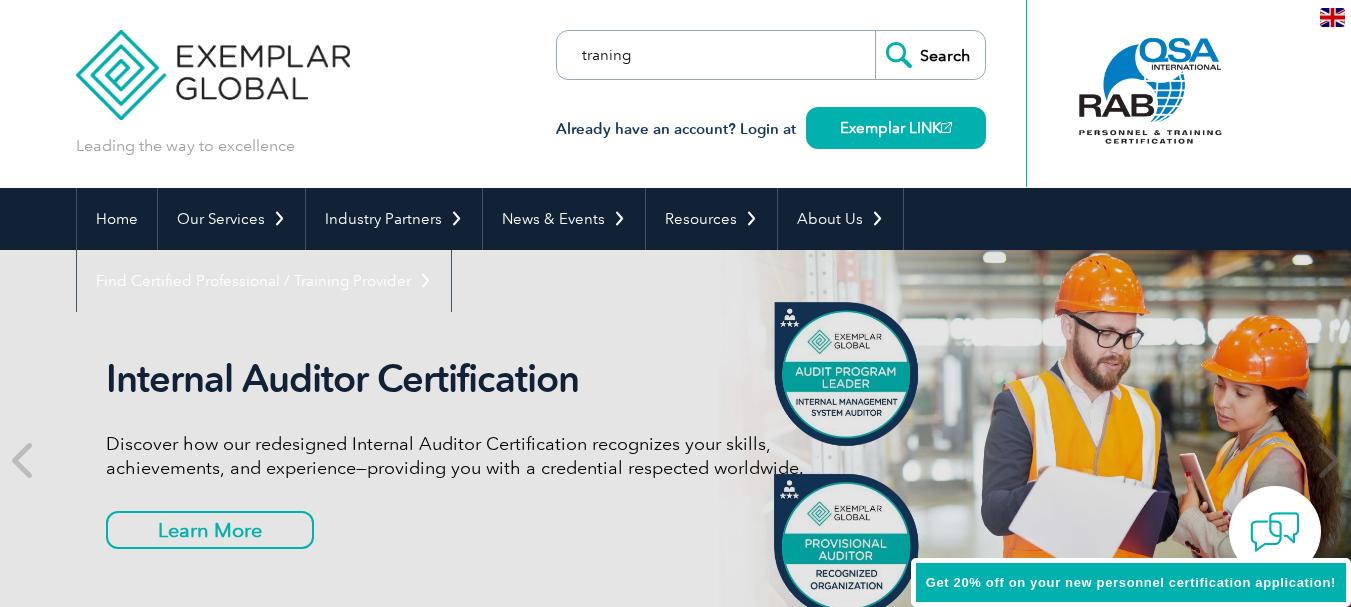 type on "traning" 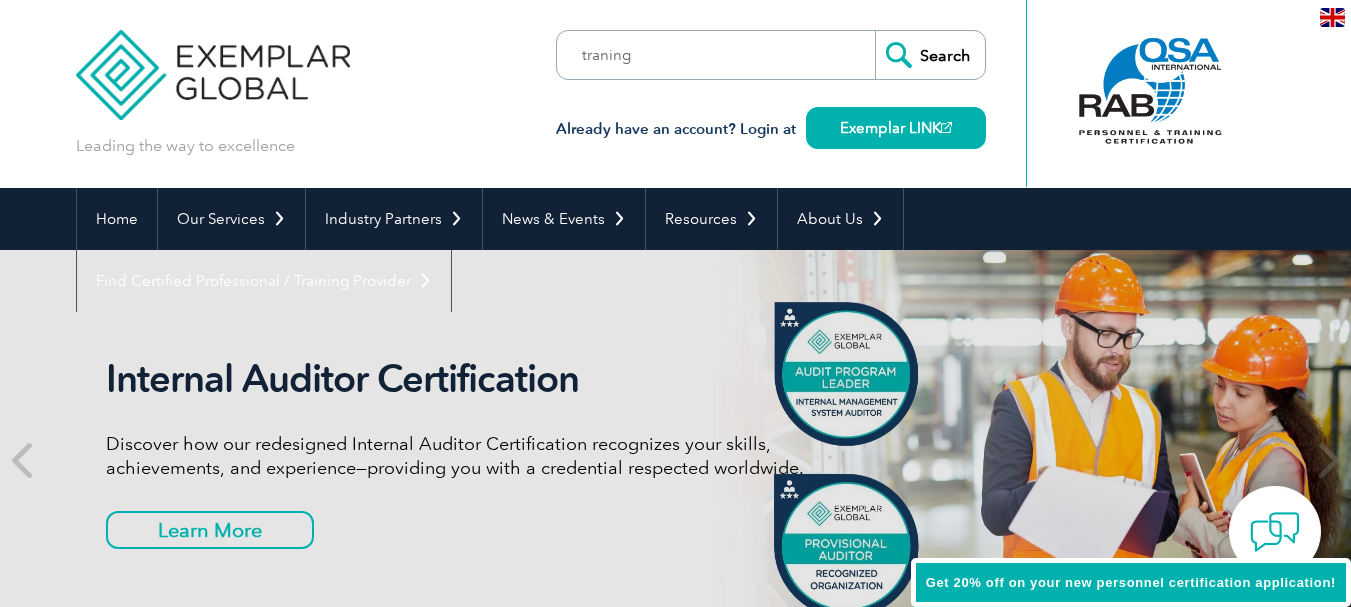 click on "Search" at bounding box center (930, 55) 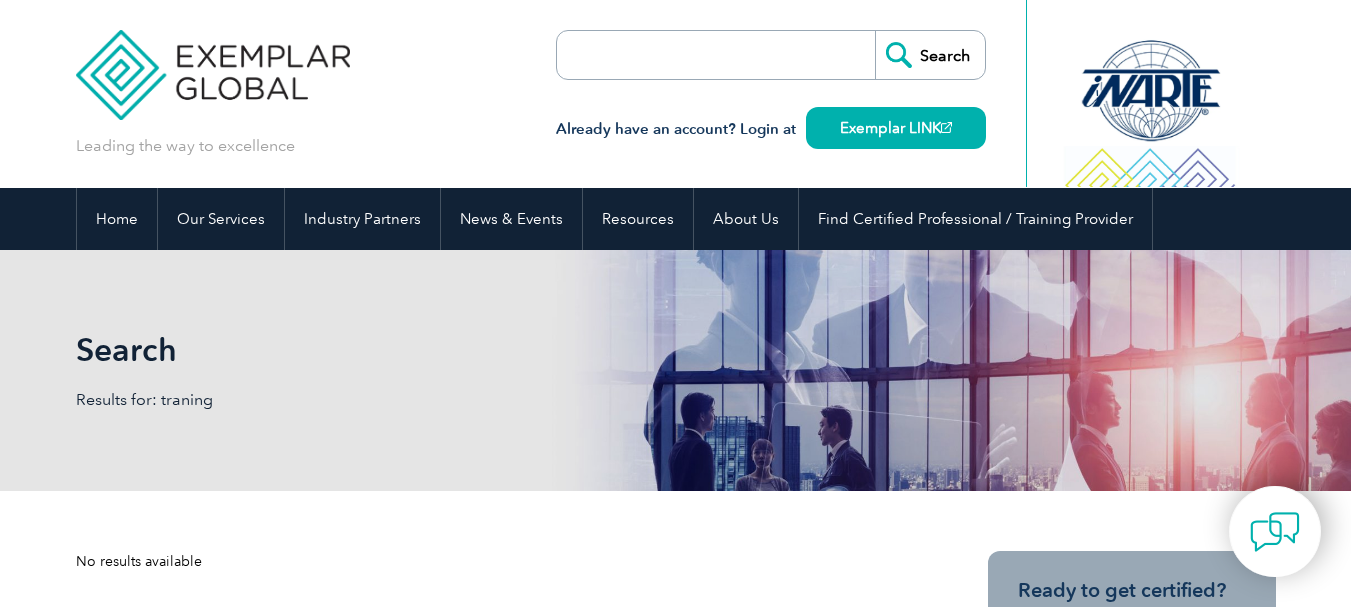 scroll, scrollTop: 0, scrollLeft: 0, axis: both 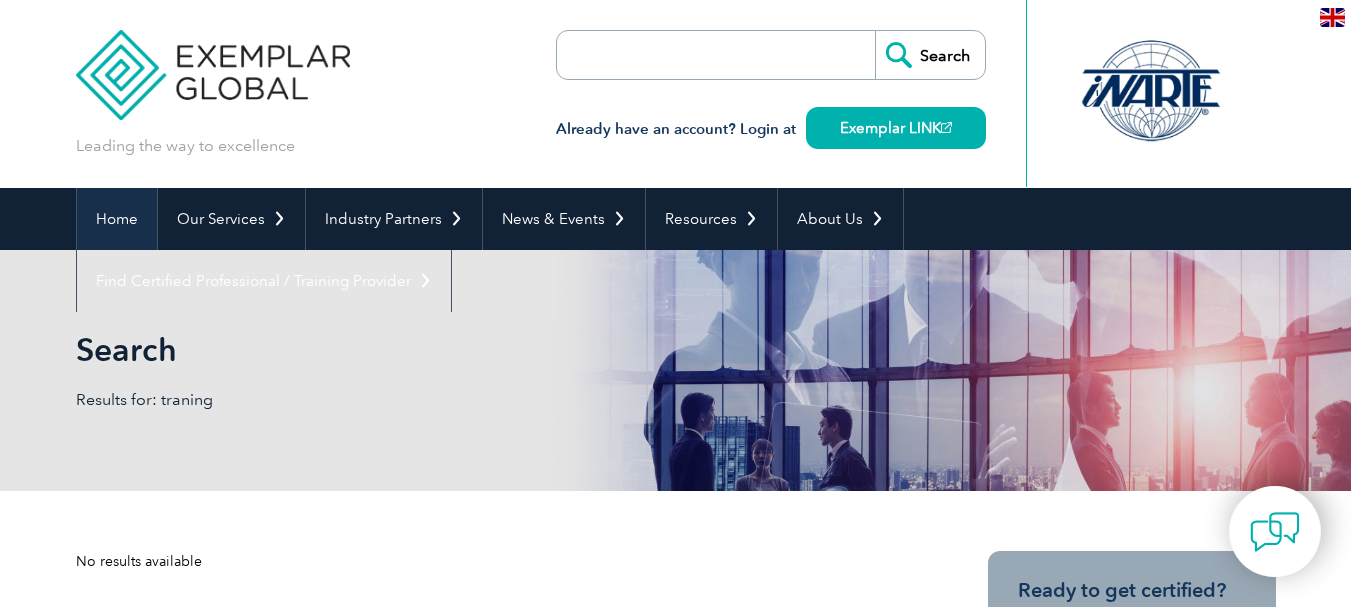 click on "Home" at bounding box center (117, 219) 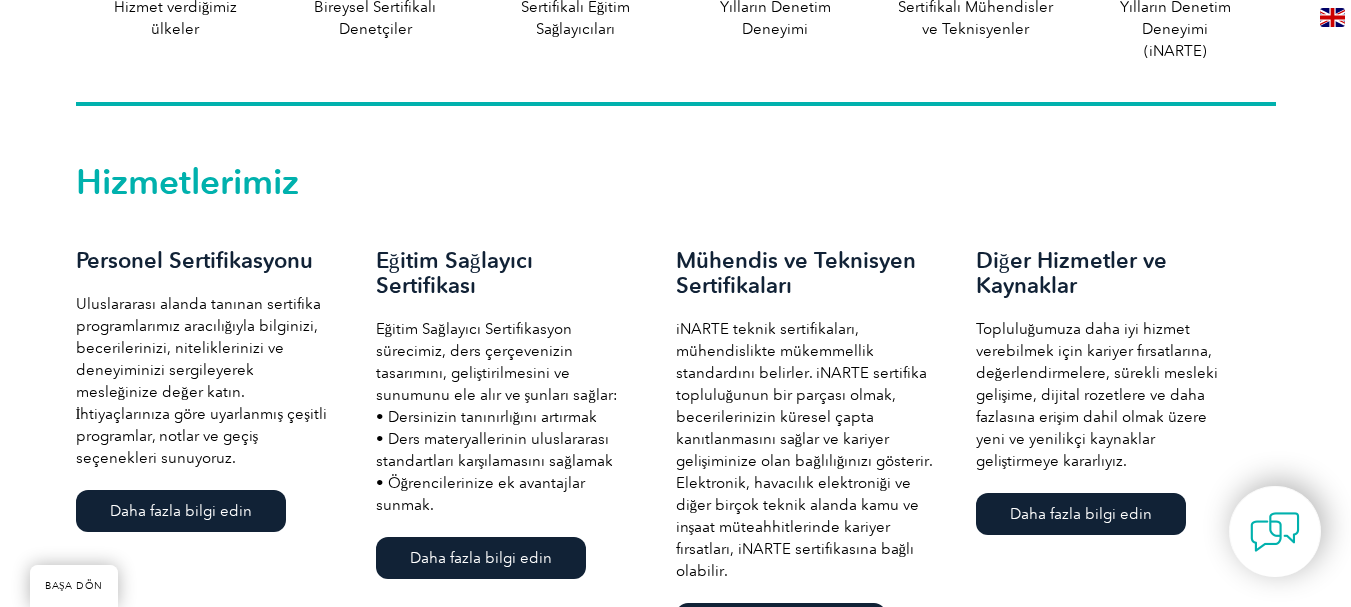scroll, scrollTop: 1300, scrollLeft: 0, axis: vertical 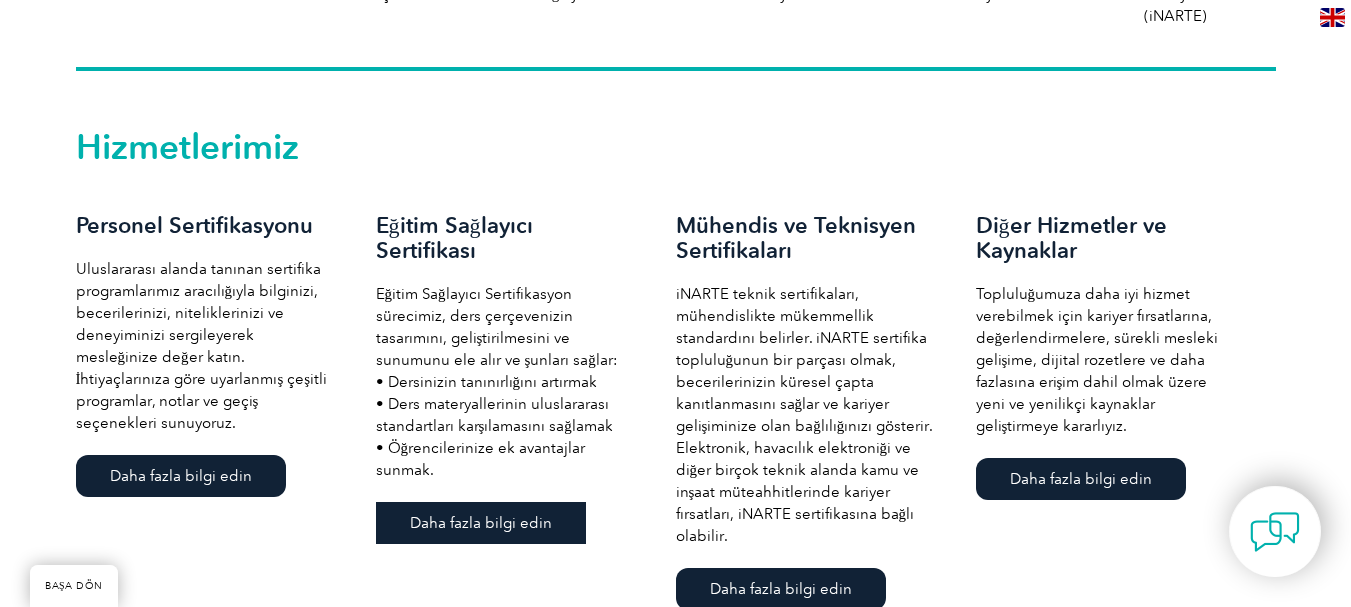 click on "Daha fazla bilgi edin" at bounding box center (481, 523) 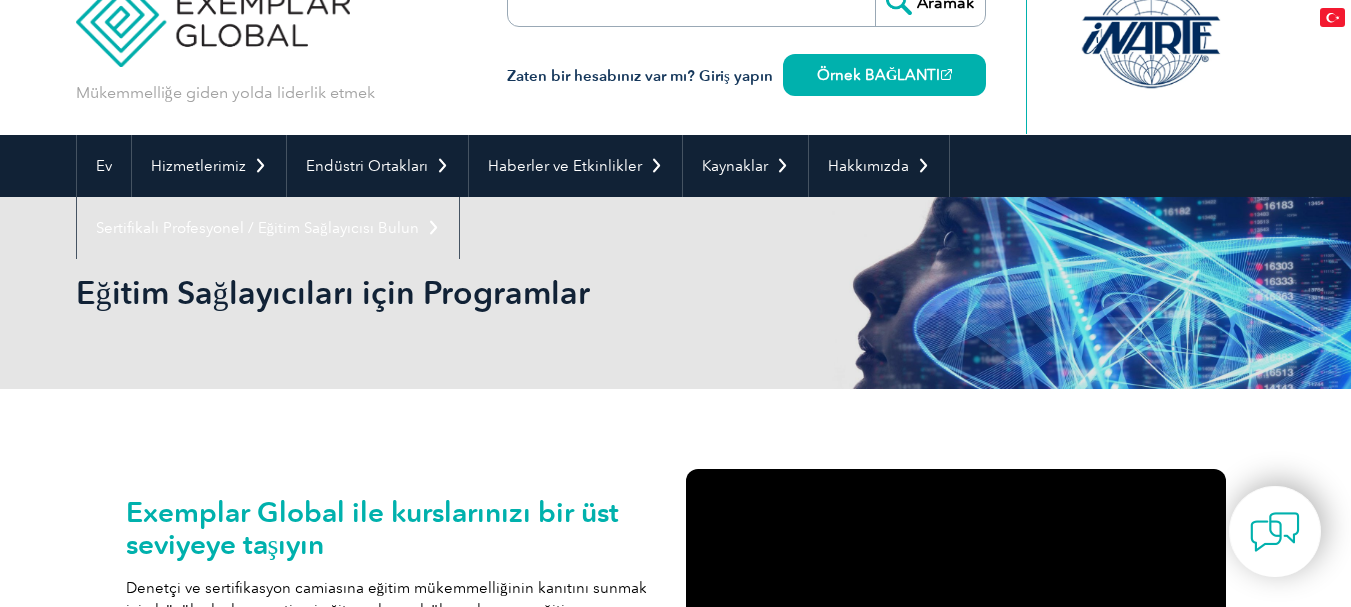 scroll, scrollTop: 0, scrollLeft: 0, axis: both 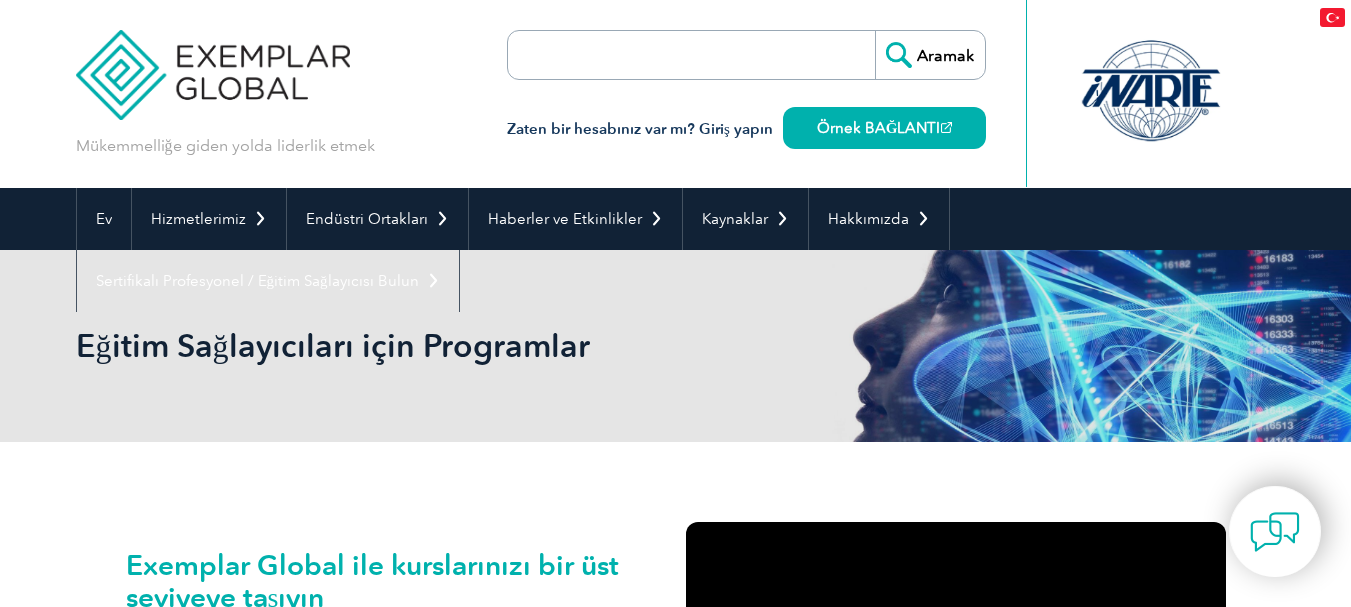 click at bounding box center (623, 55) 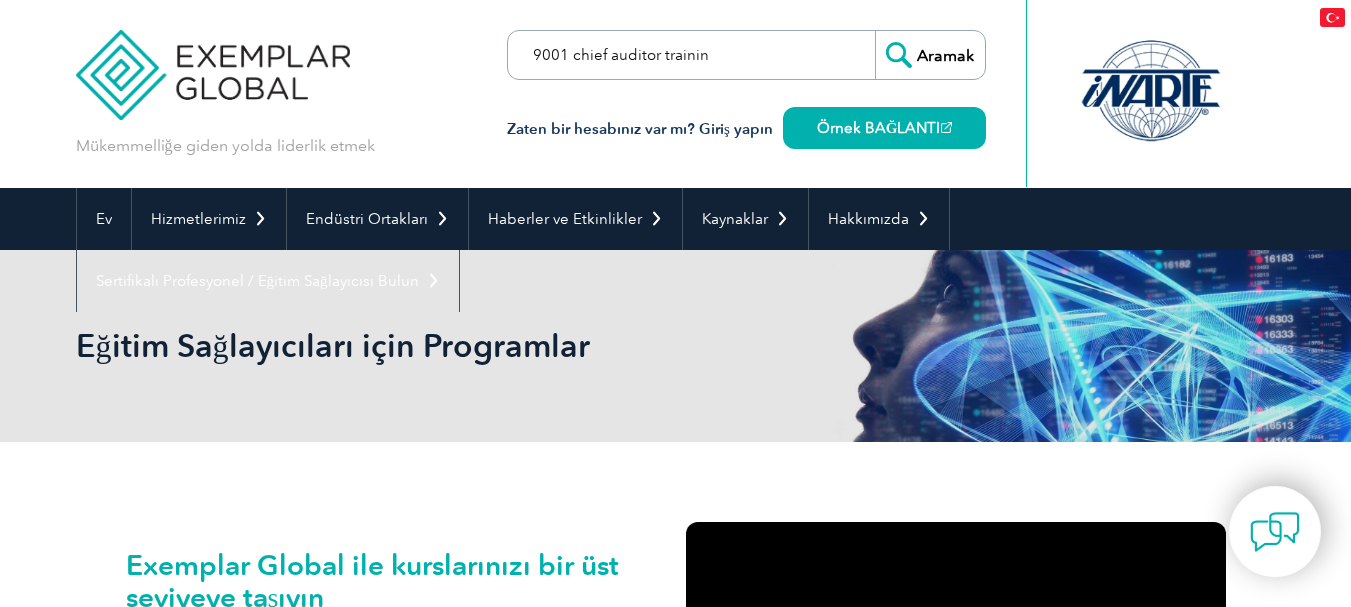 scroll, scrollTop: 0, scrollLeft: 5, axis: horizontal 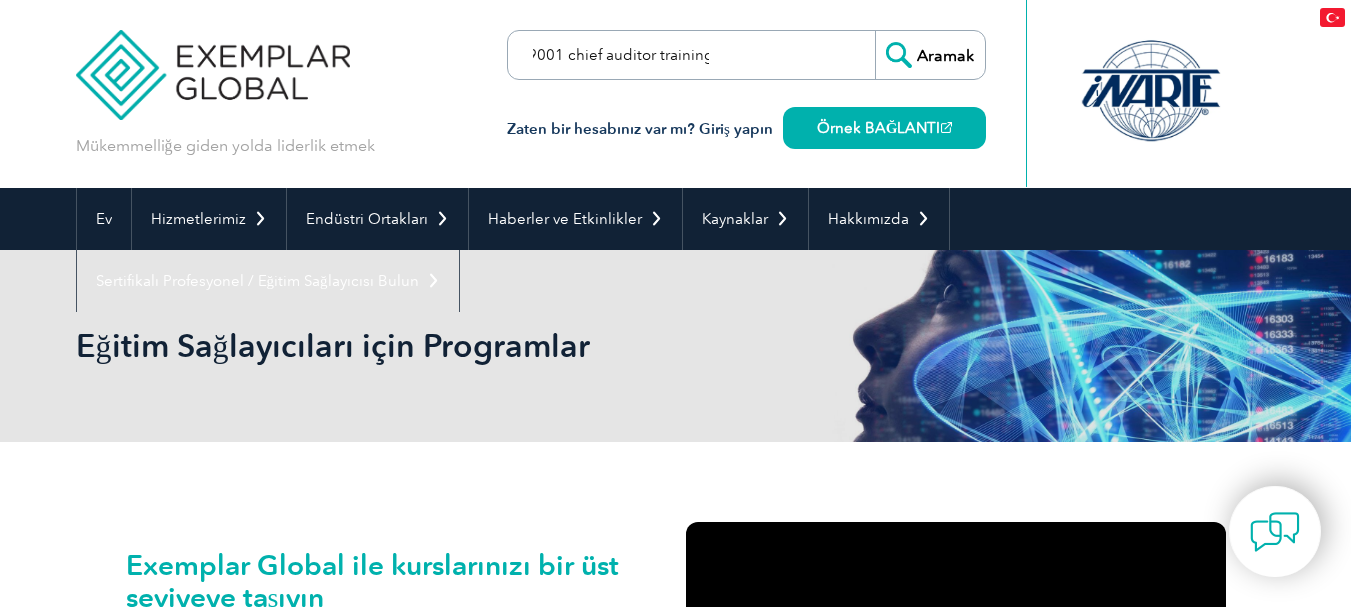 click on "9001 chief auditor training" at bounding box center [623, 55] 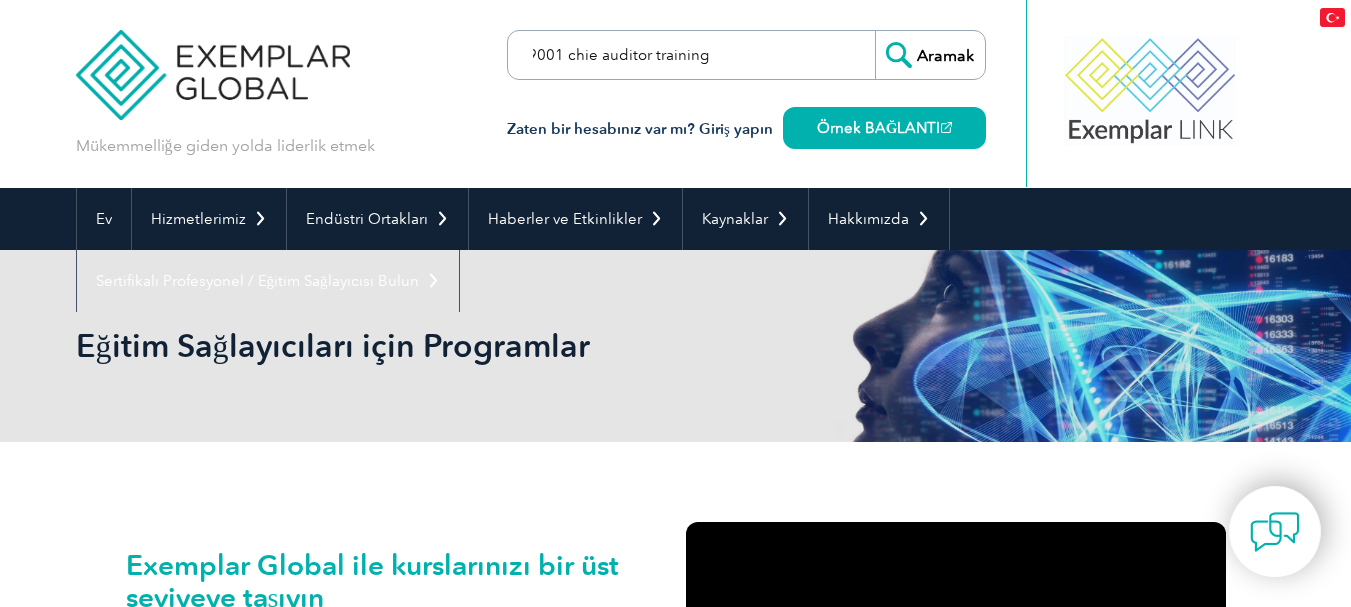 scroll, scrollTop: 0, scrollLeft: 0, axis: both 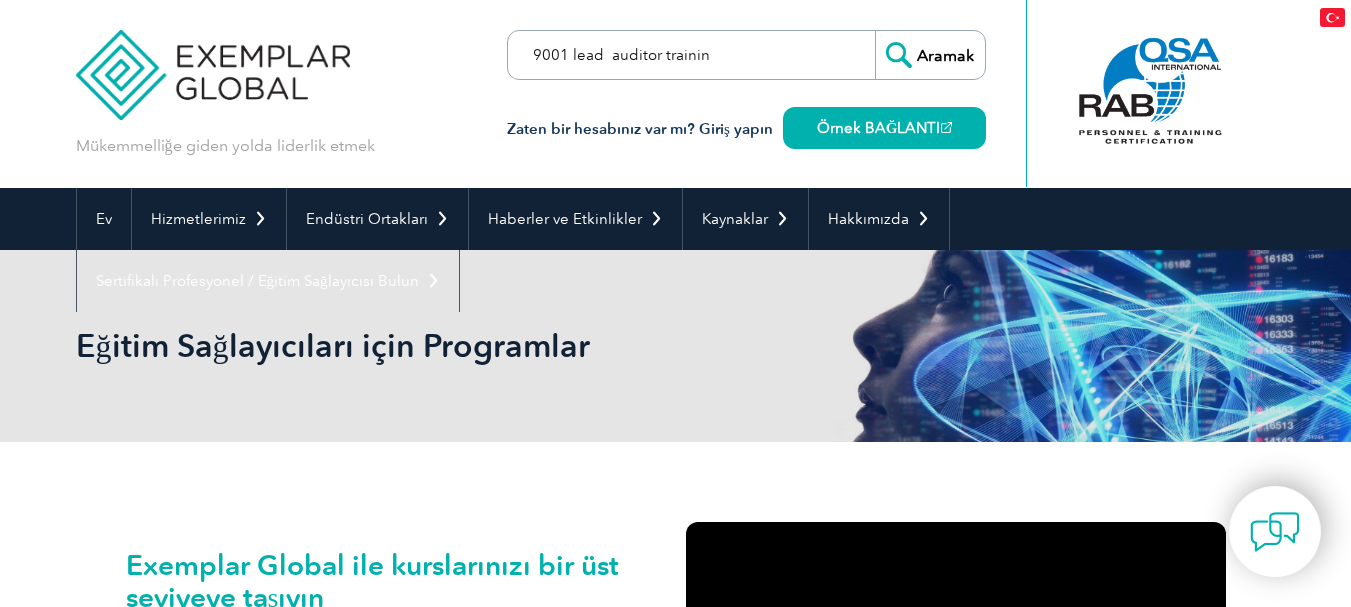 type on "9001 lead  auditor training" 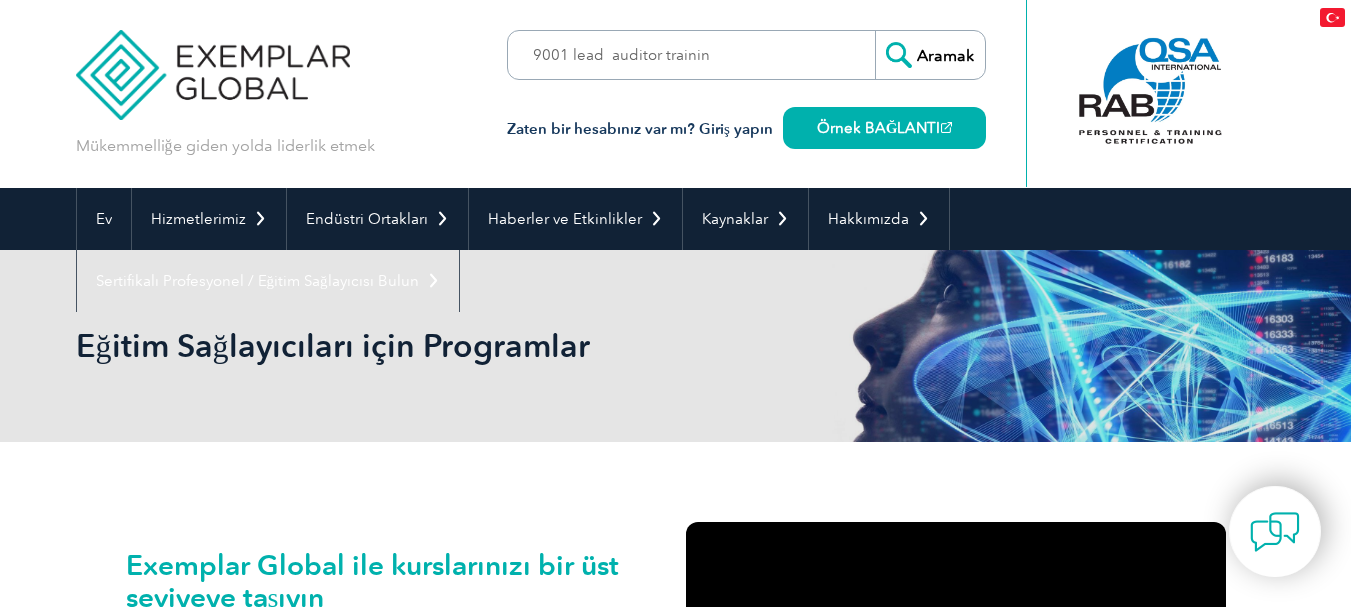 click on "Aramak" at bounding box center [930, 55] 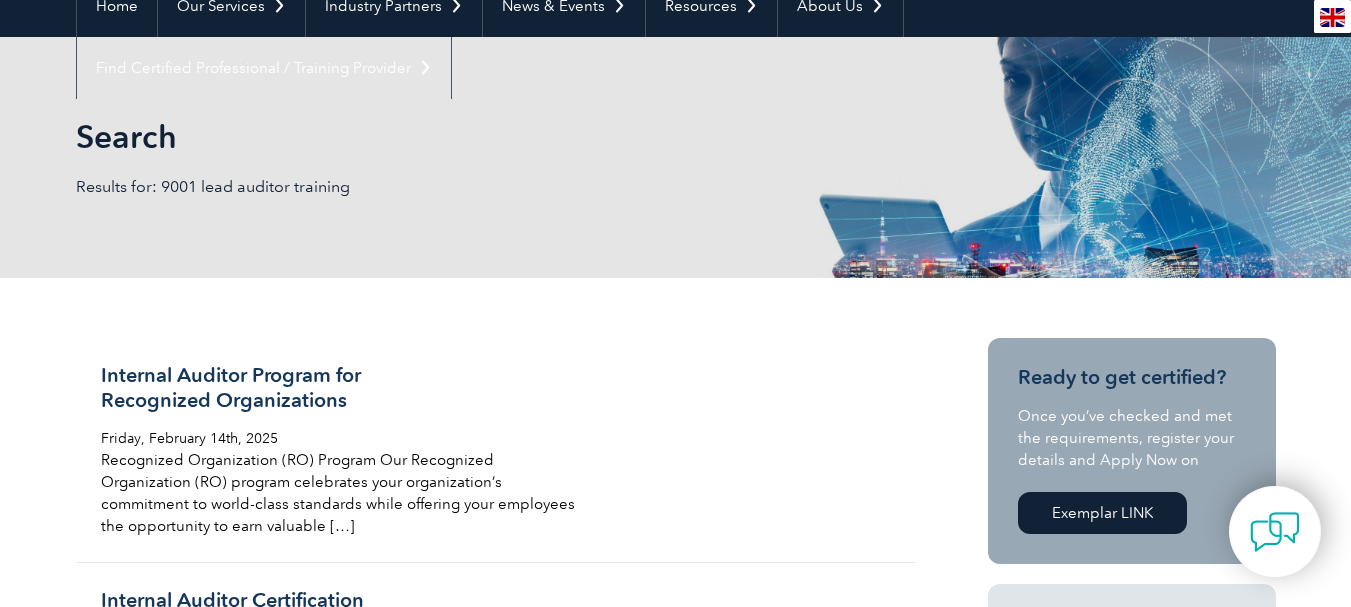 scroll, scrollTop: 400, scrollLeft: 0, axis: vertical 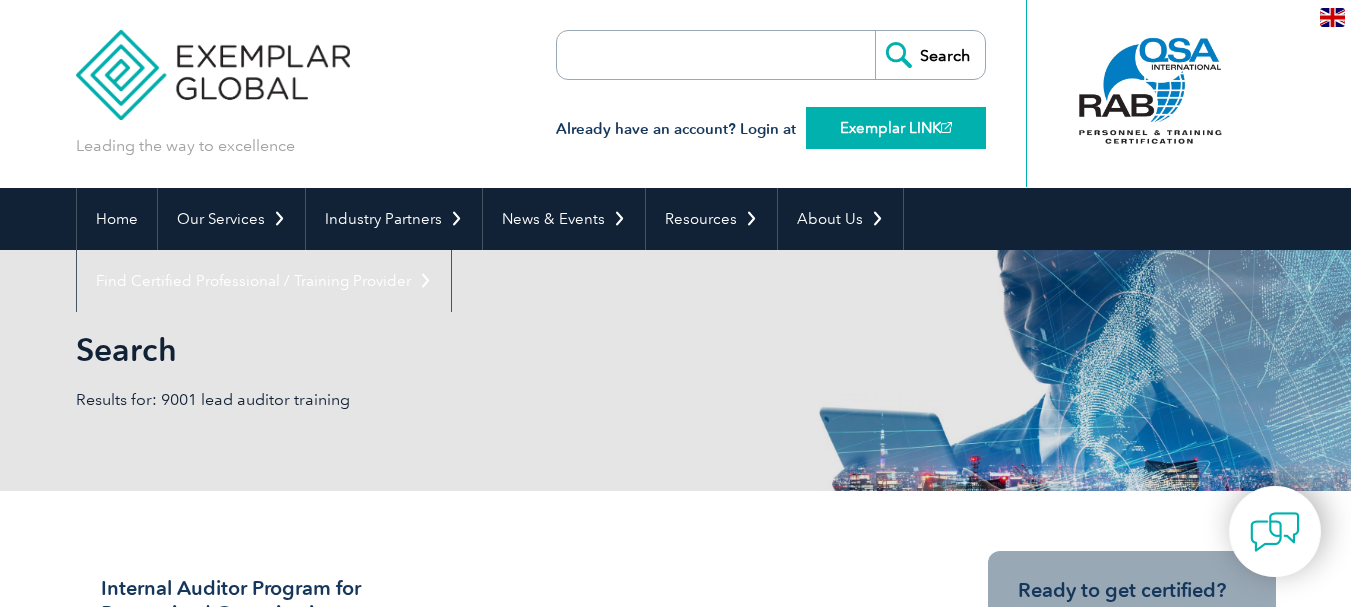 click on "Exemplar LINK" at bounding box center [896, 128] 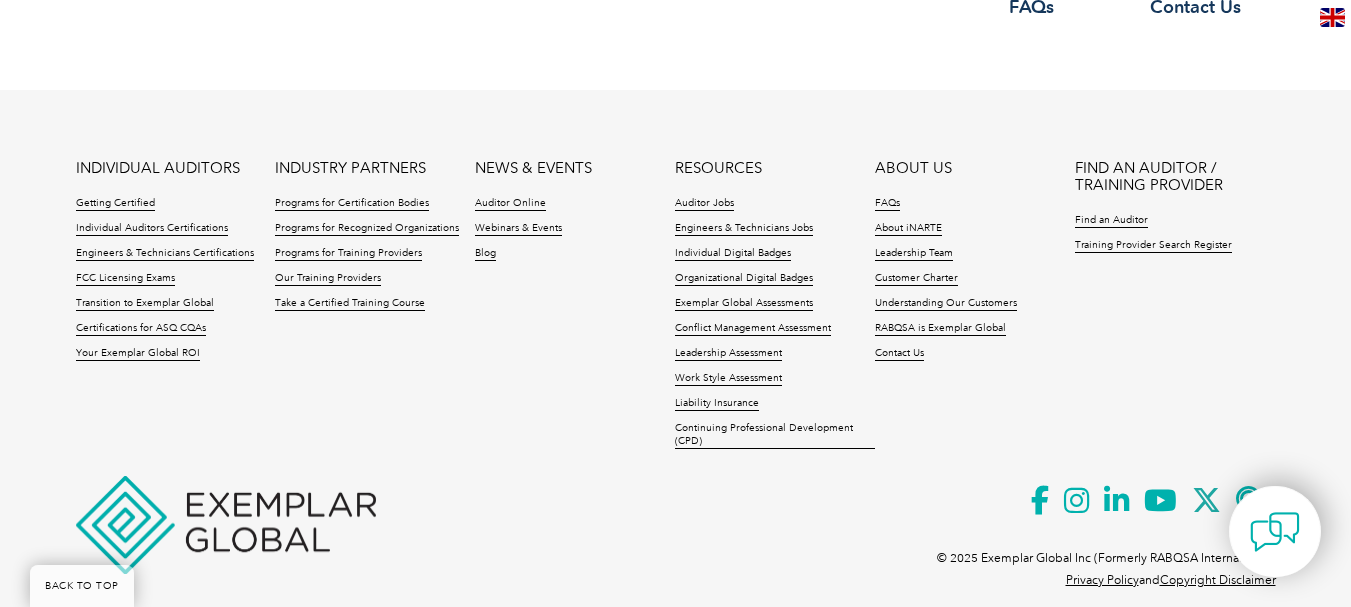 scroll, scrollTop: 2334, scrollLeft: 0, axis: vertical 